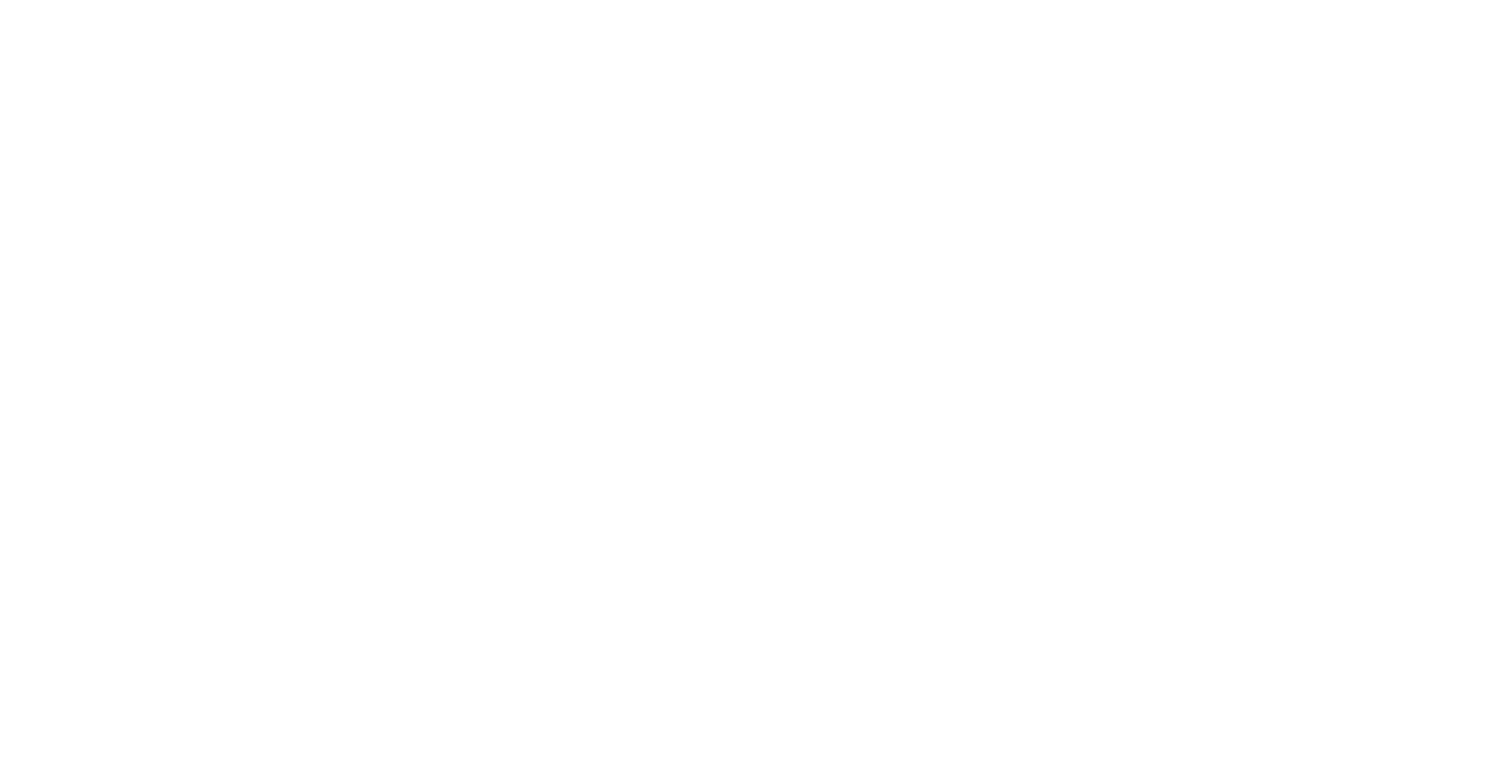 scroll, scrollTop: 0, scrollLeft: 0, axis: both 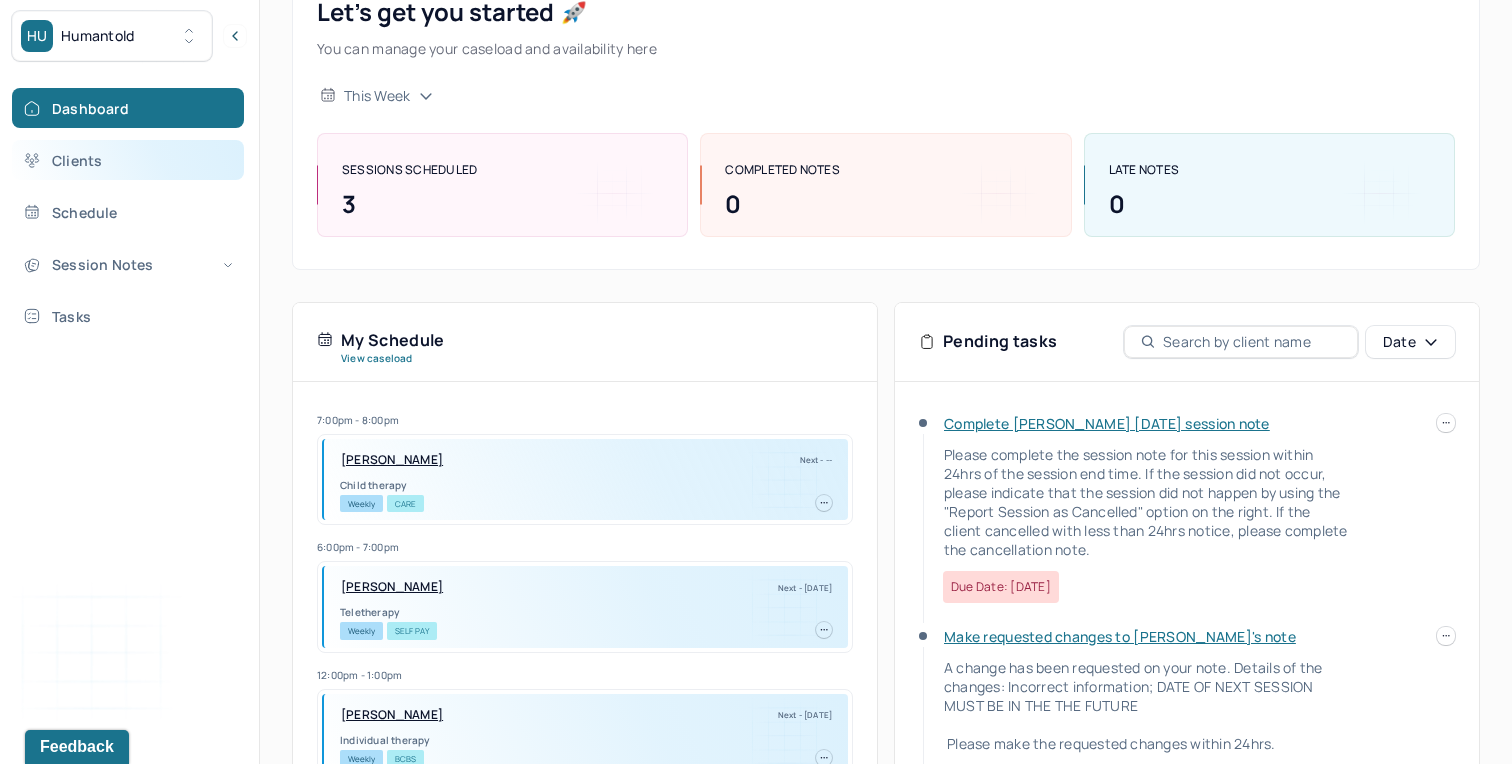 click on "Clients" at bounding box center (128, 160) 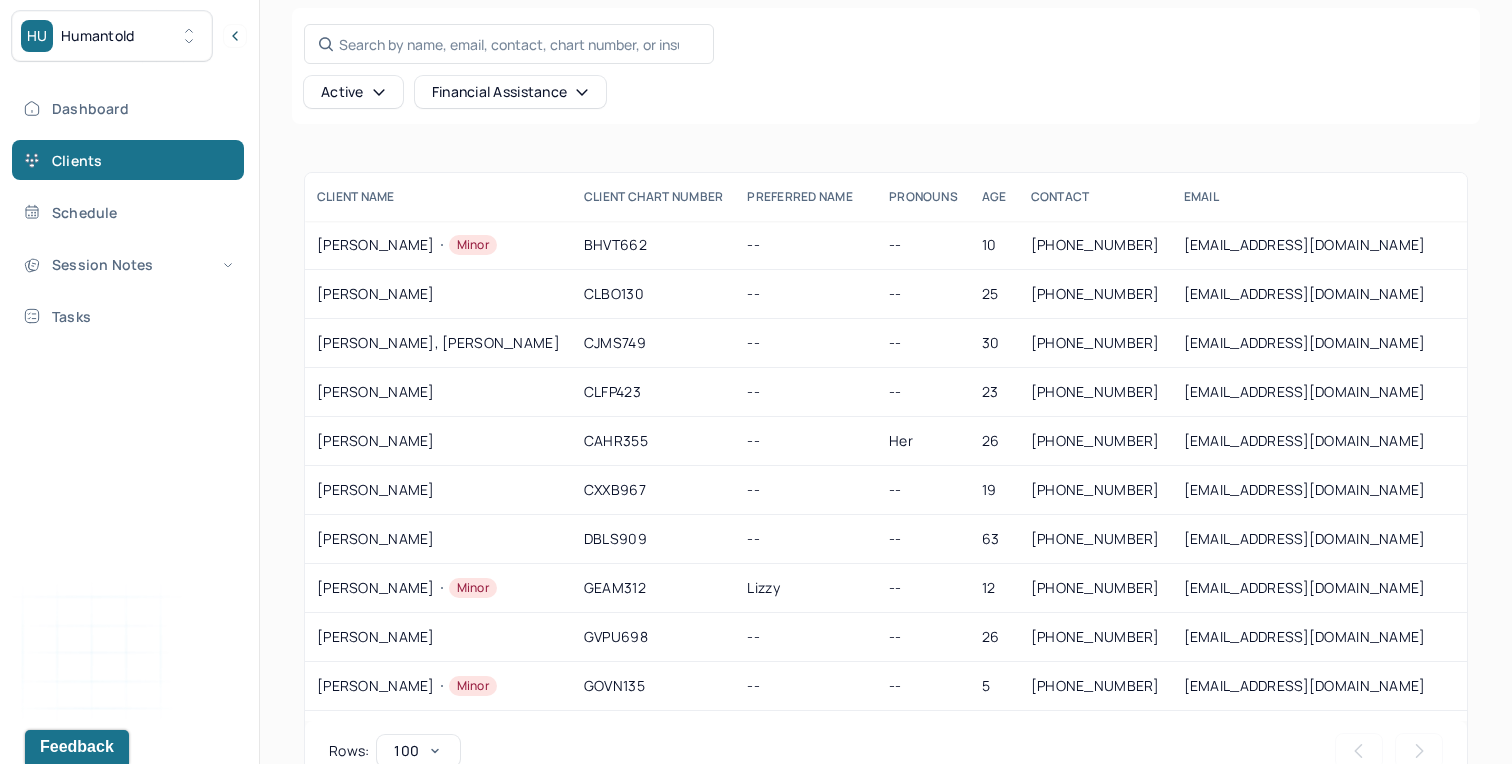 scroll, scrollTop: 191, scrollLeft: 0, axis: vertical 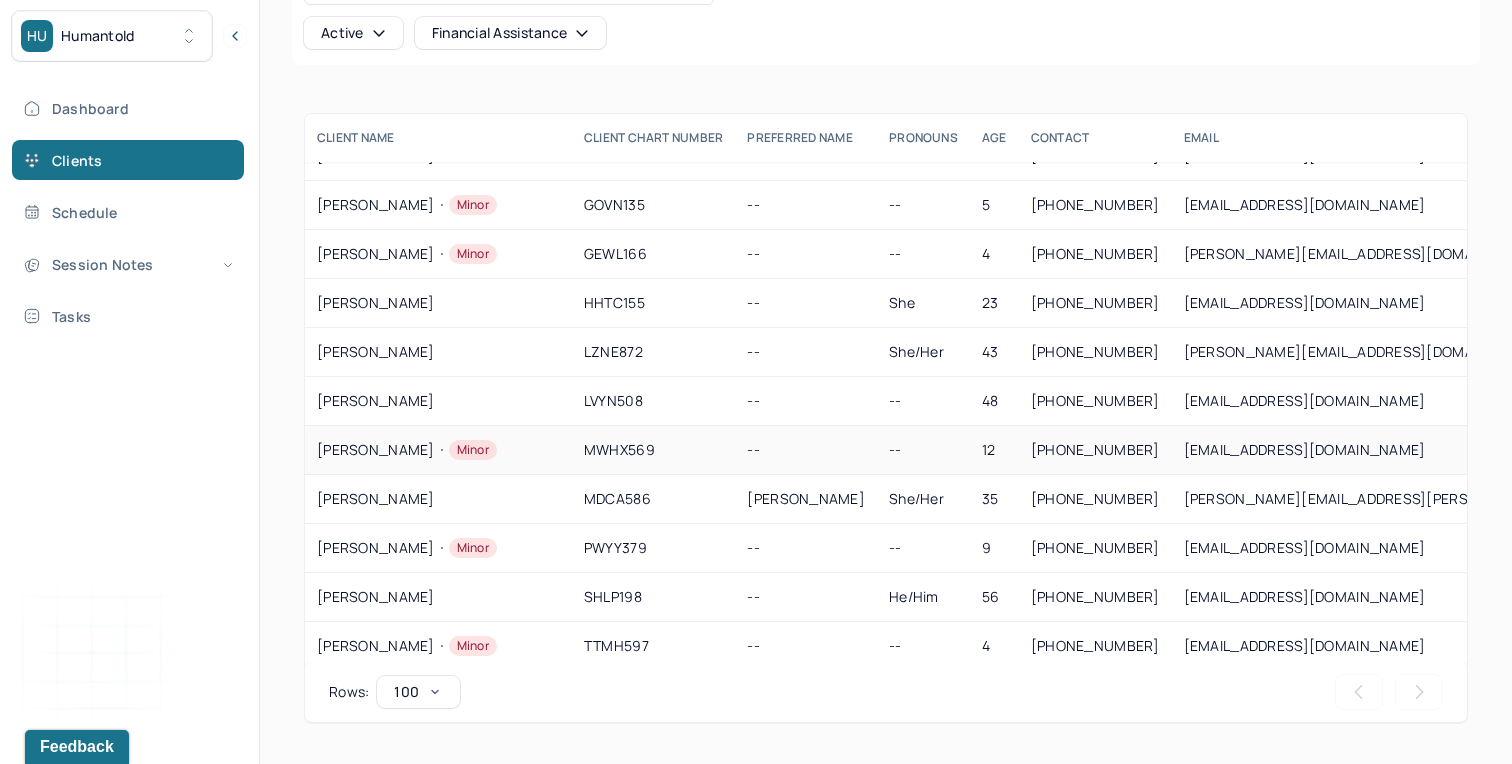 click on "[PERSON_NAME]" at bounding box center [438, 450] 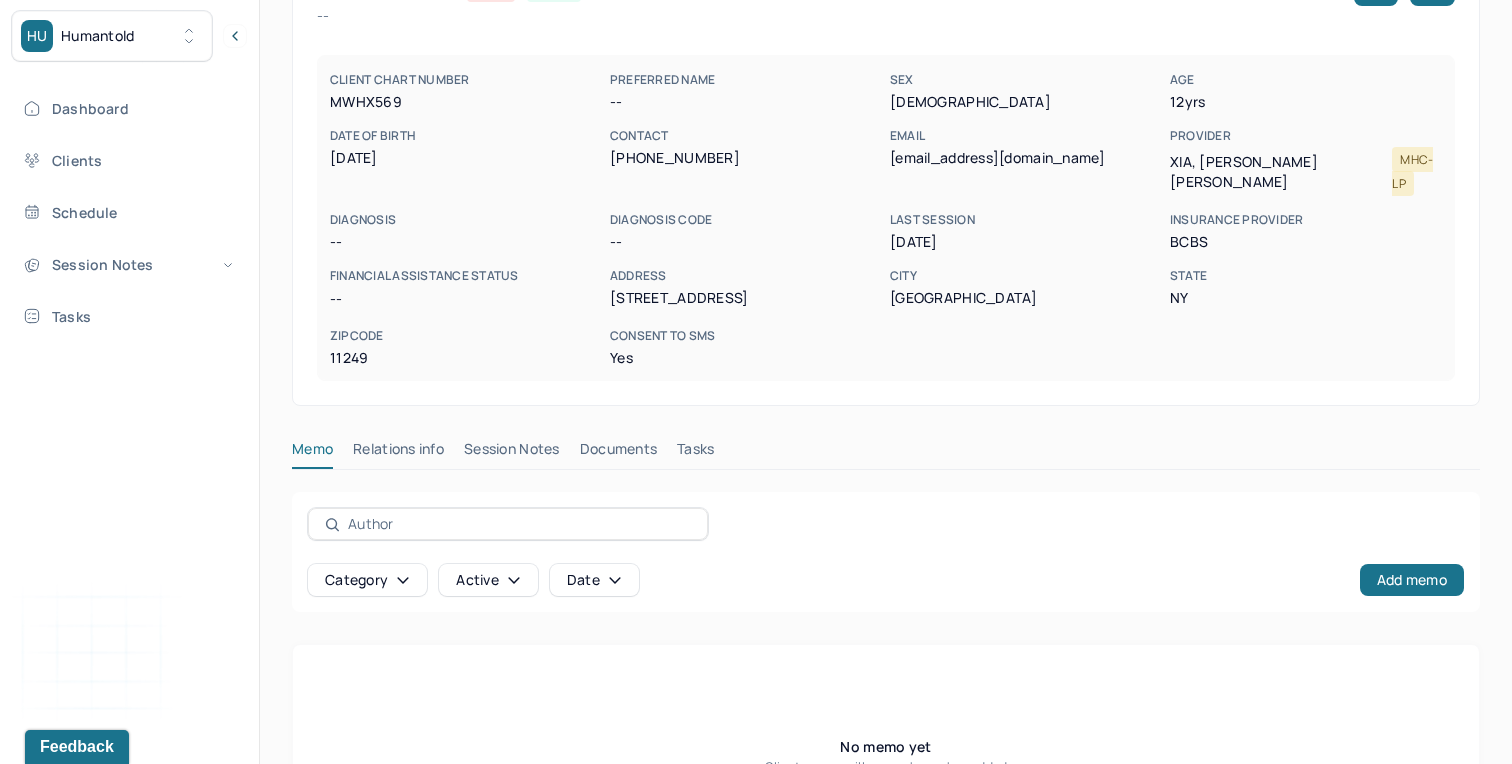 click on "Session Notes" at bounding box center [512, 453] 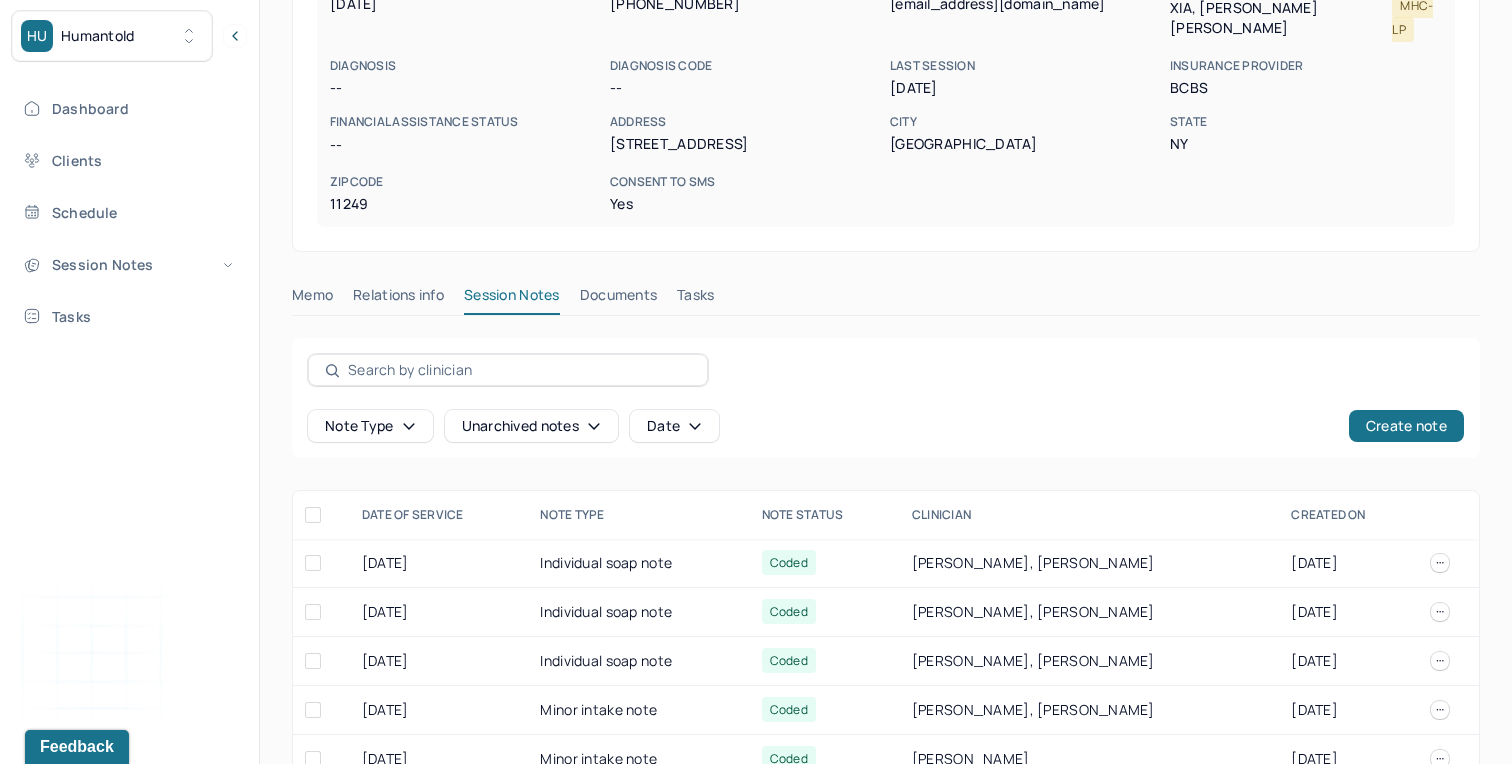 scroll, scrollTop: 366, scrollLeft: 0, axis: vertical 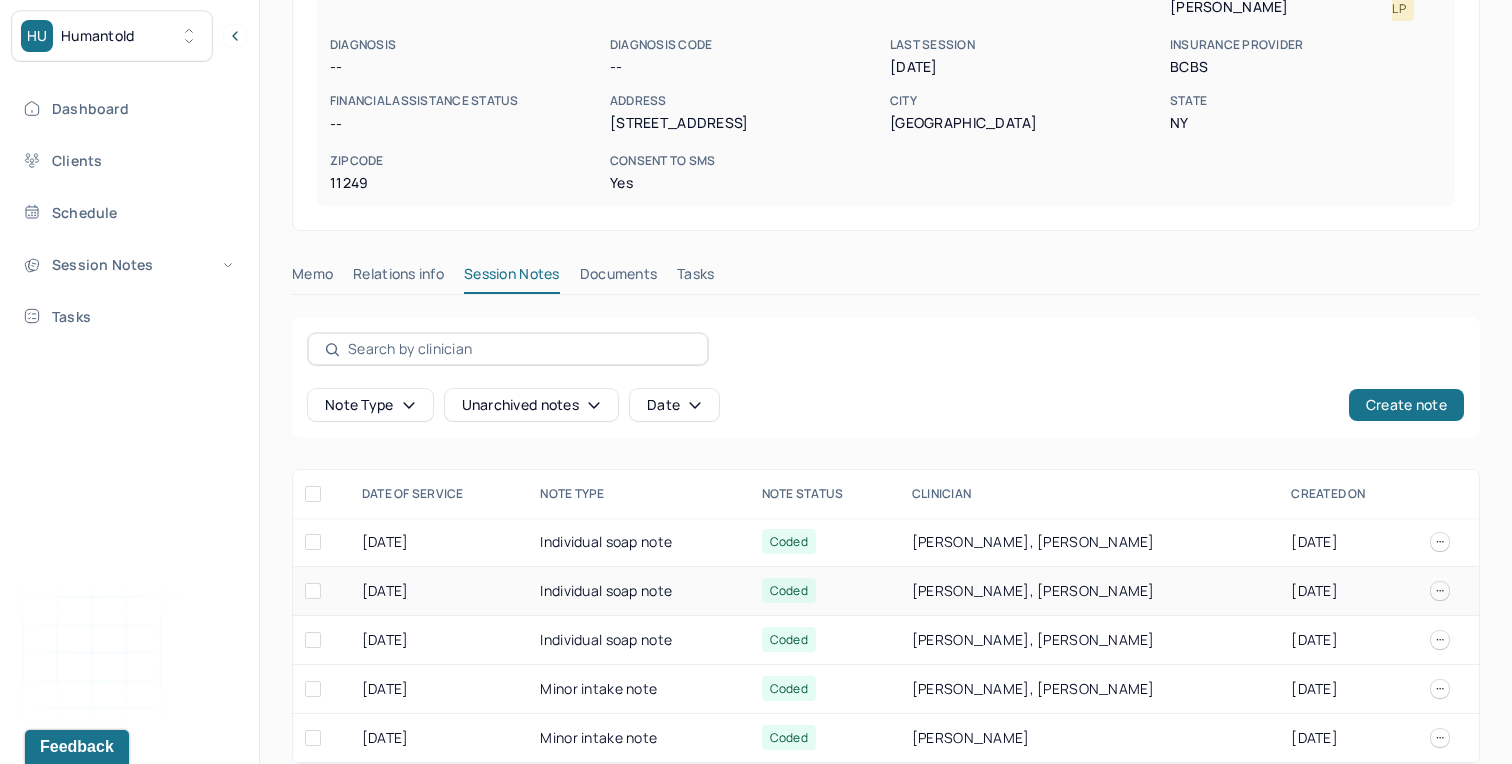 click on "Individual soap note" at bounding box center (638, 591) 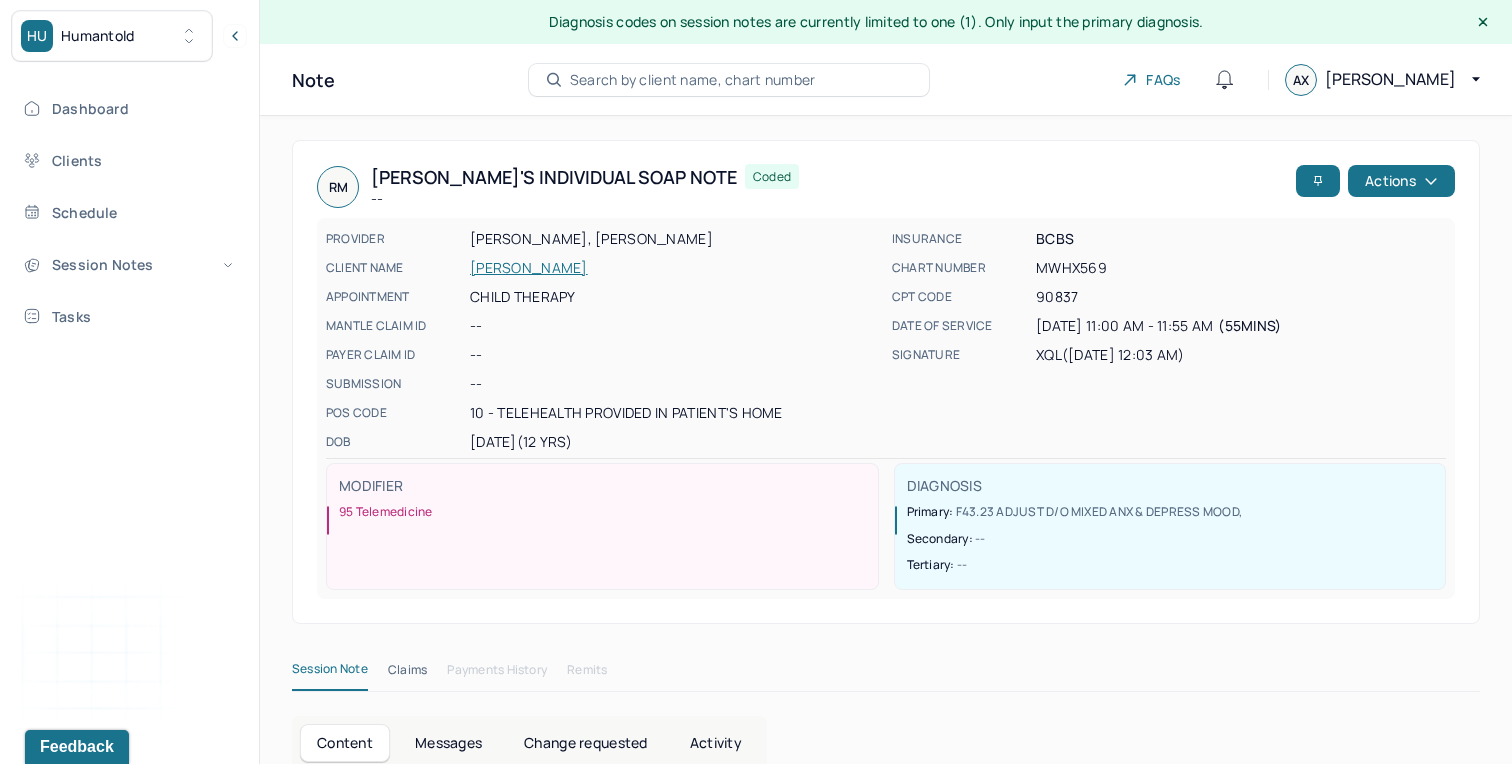 scroll, scrollTop: 366, scrollLeft: 0, axis: vertical 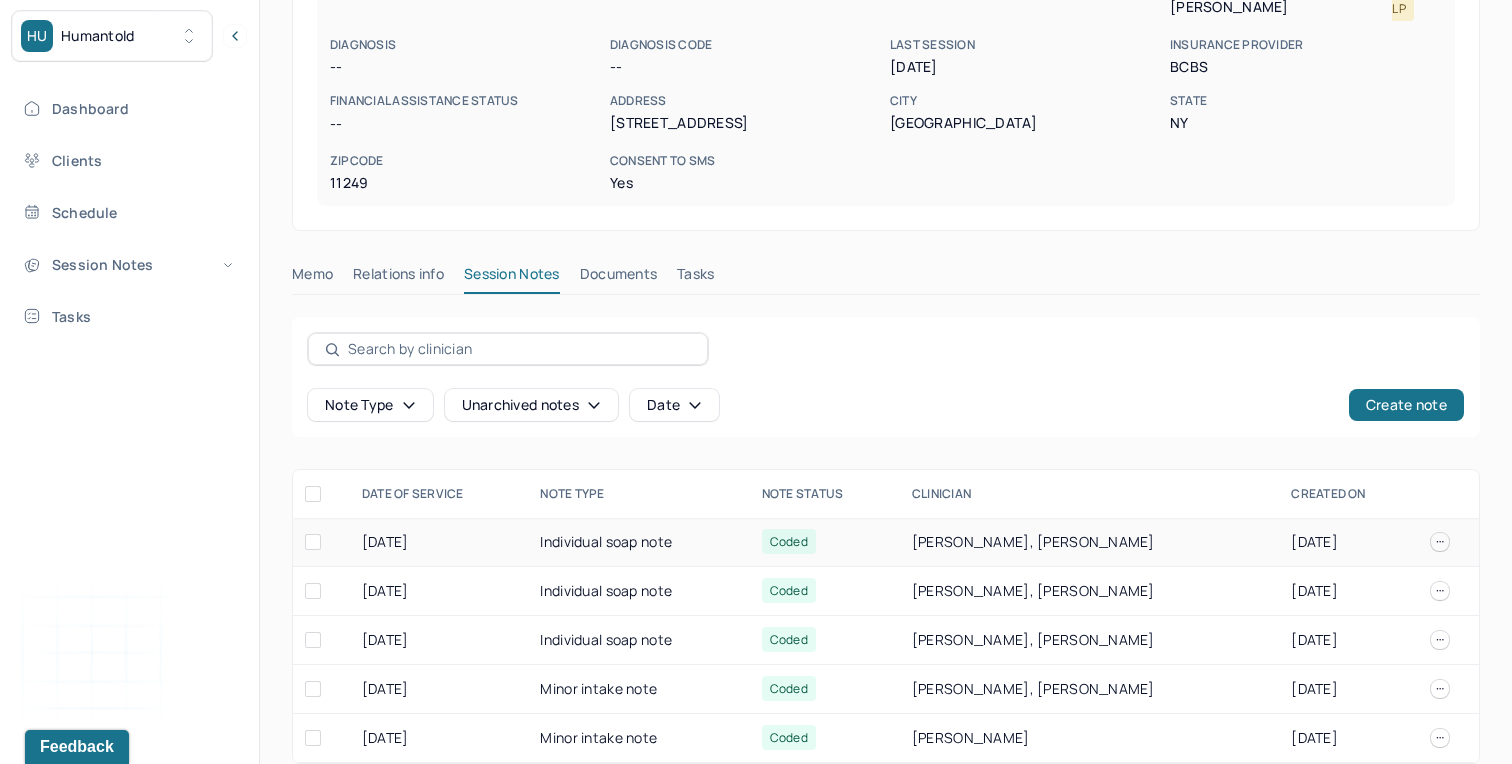 click on "Individual soap note" at bounding box center [638, 542] 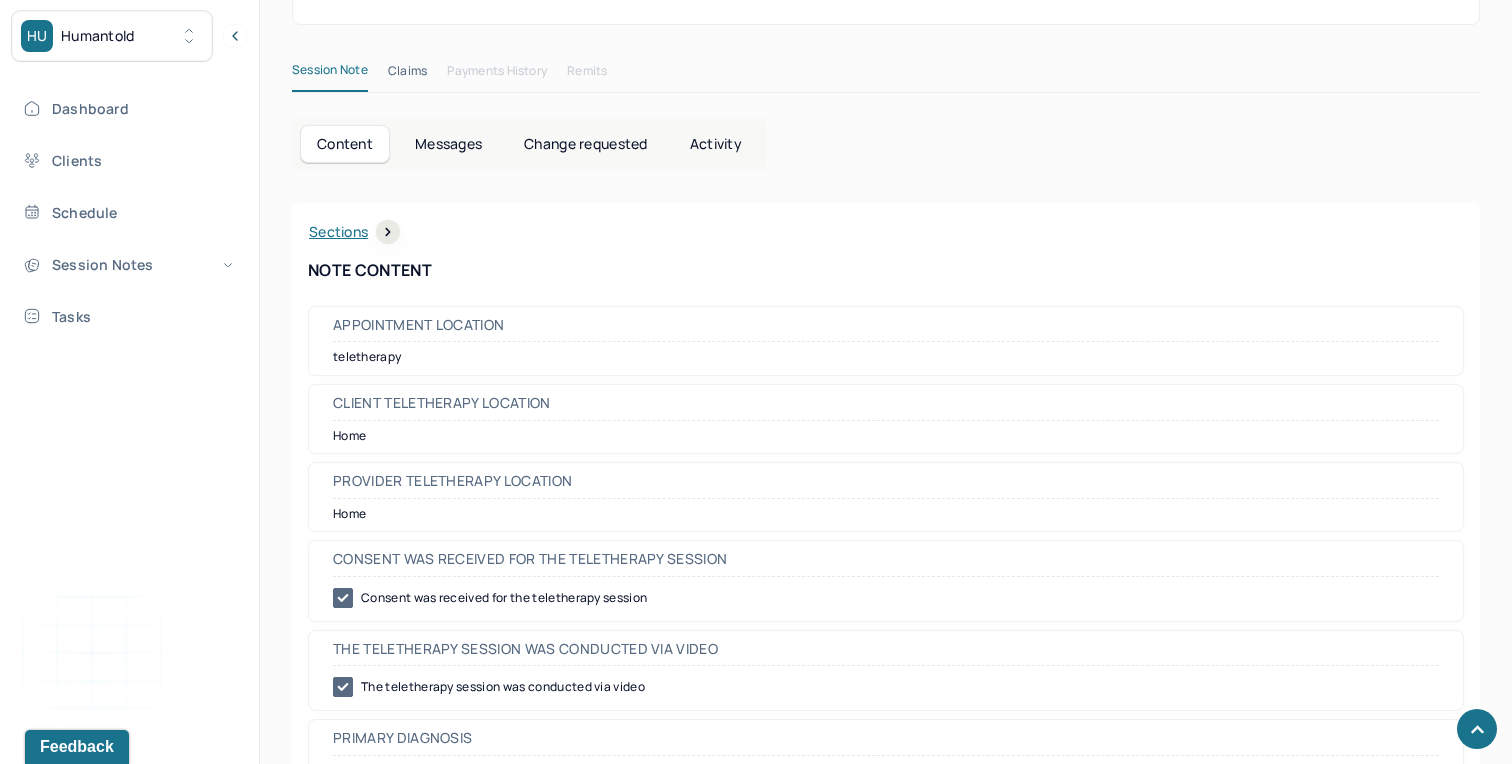 scroll, scrollTop: 610, scrollLeft: 0, axis: vertical 